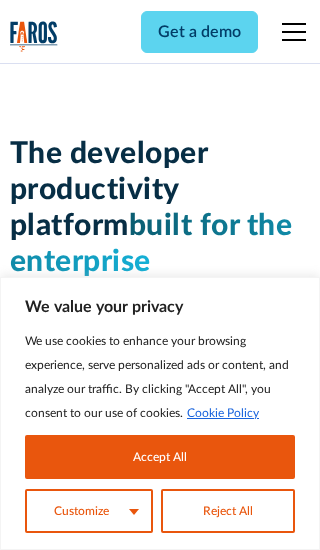 scroll, scrollTop: 0, scrollLeft: 0, axis: both 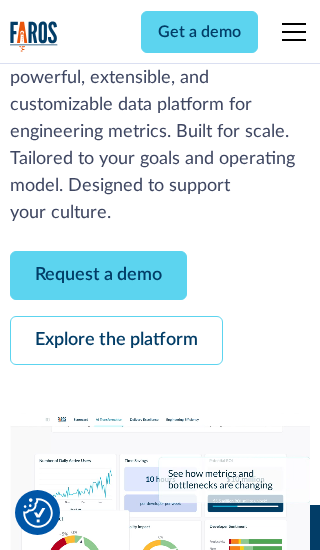 click on "Request a demo" at bounding box center [98, 275] 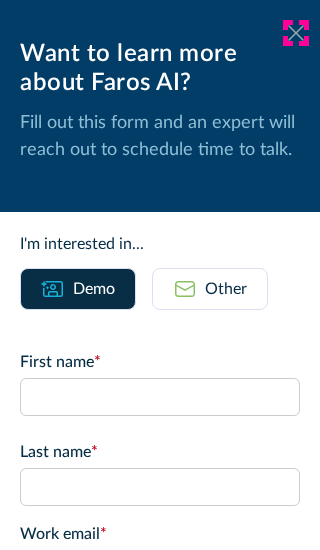 click 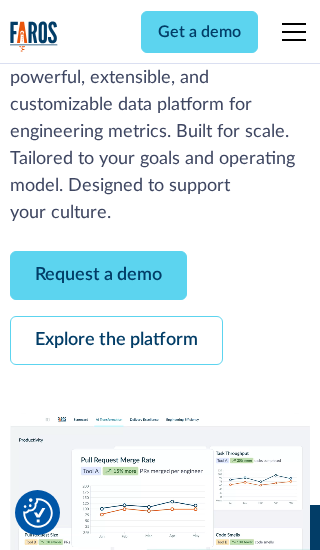 scroll, scrollTop: 366, scrollLeft: 0, axis: vertical 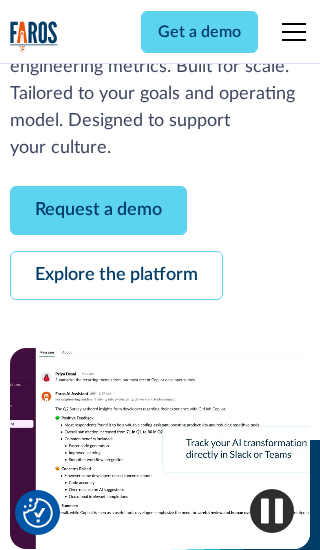 click on "Explore the platform" at bounding box center [116, 275] 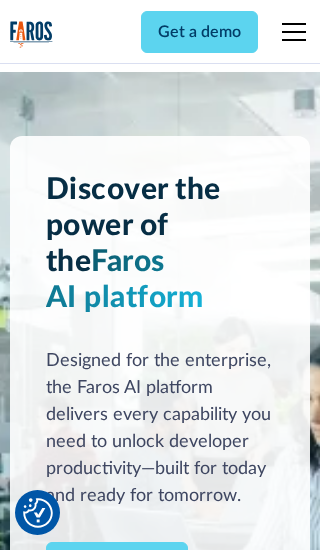 scroll, scrollTop: 0, scrollLeft: 0, axis: both 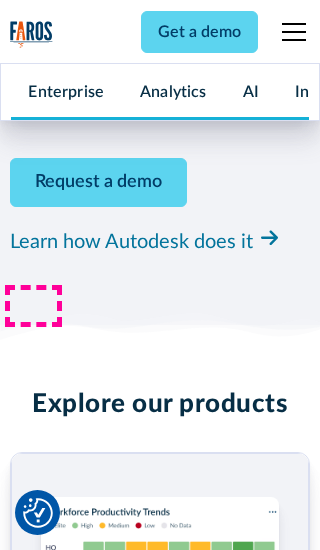 click on "Pricing" at bounding box center [34, 2462] 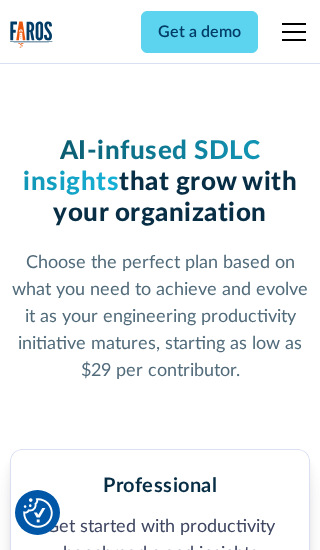 scroll, scrollTop: 0, scrollLeft: 0, axis: both 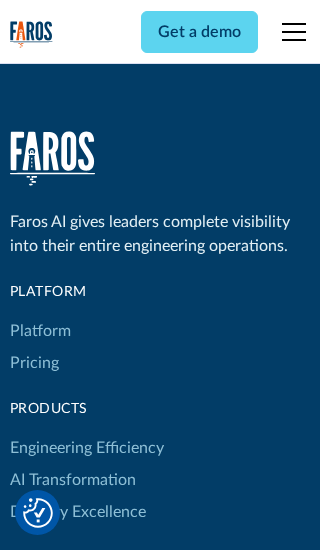 click on "Platform" at bounding box center (40, 331) 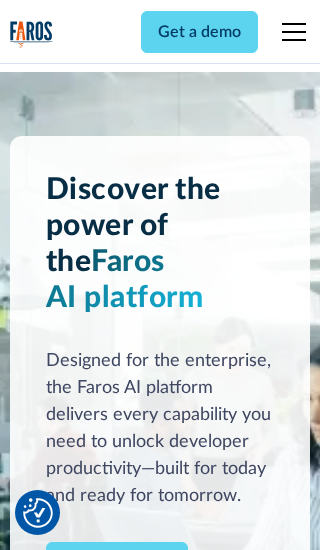 scroll, scrollTop: 0, scrollLeft: 0, axis: both 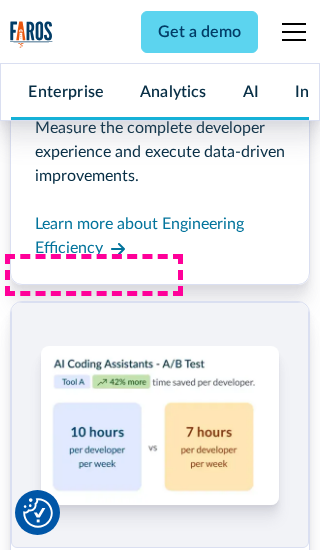 click on "Coding Assistant Impact" at bounding box center (95, 2431) 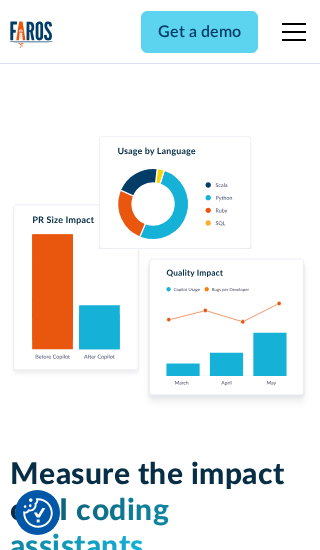 scroll, scrollTop: 0, scrollLeft: 0, axis: both 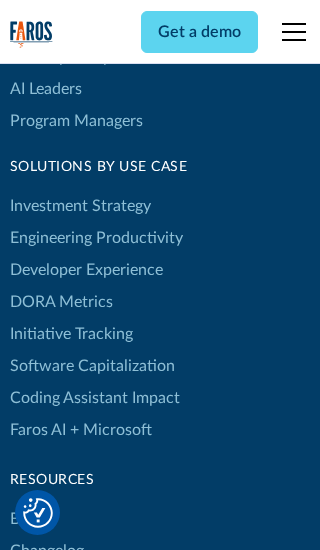 click on "DORA Metrics" at bounding box center [61, 302] 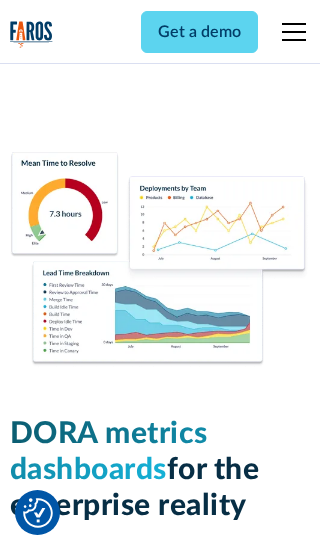 scroll, scrollTop: 0, scrollLeft: 0, axis: both 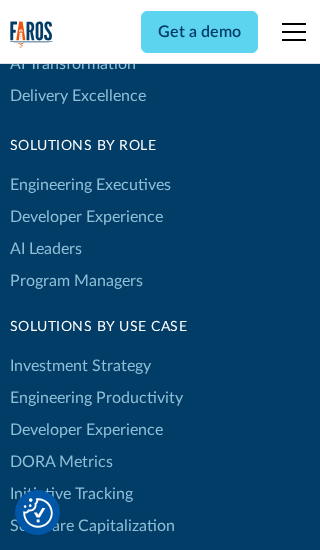 click on "Blog" at bounding box center (25, 679) 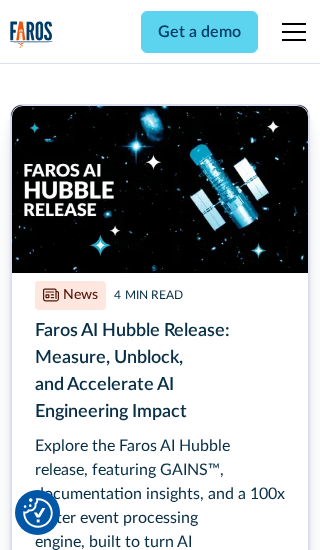 scroll, scrollTop: 0, scrollLeft: 0, axis: both 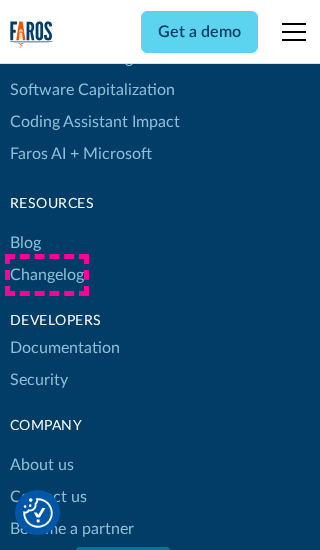 click on "Changelog" at bounding box center (47, 275) 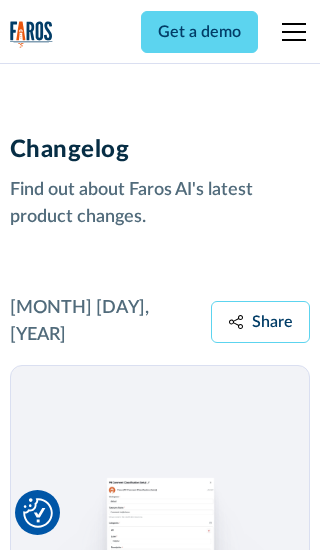 scroll, scrollTop: 0, scrollLeft: 0, axis: both 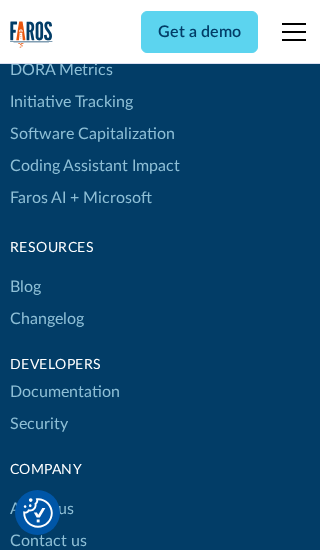click on "About us" at bounding box center [42, 509] 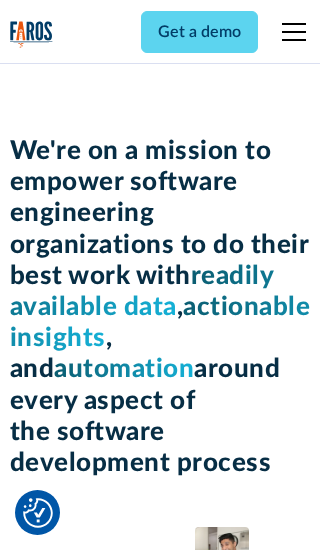 scroll, scrollTop: 0, scrollLeft: 0, axis: both 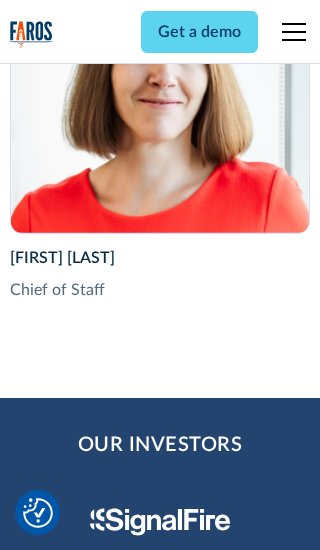 click on "Contact us" at bounding box center [48, 2829] 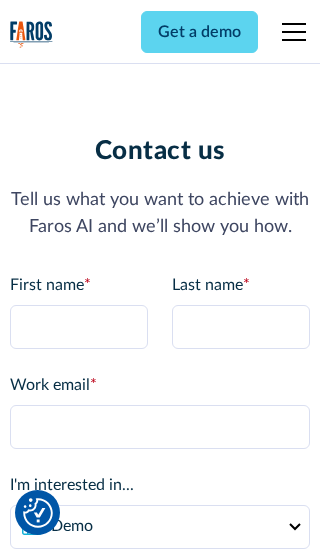 scroll, scrollTop: 0, scrollLeft: 0, axis: both 